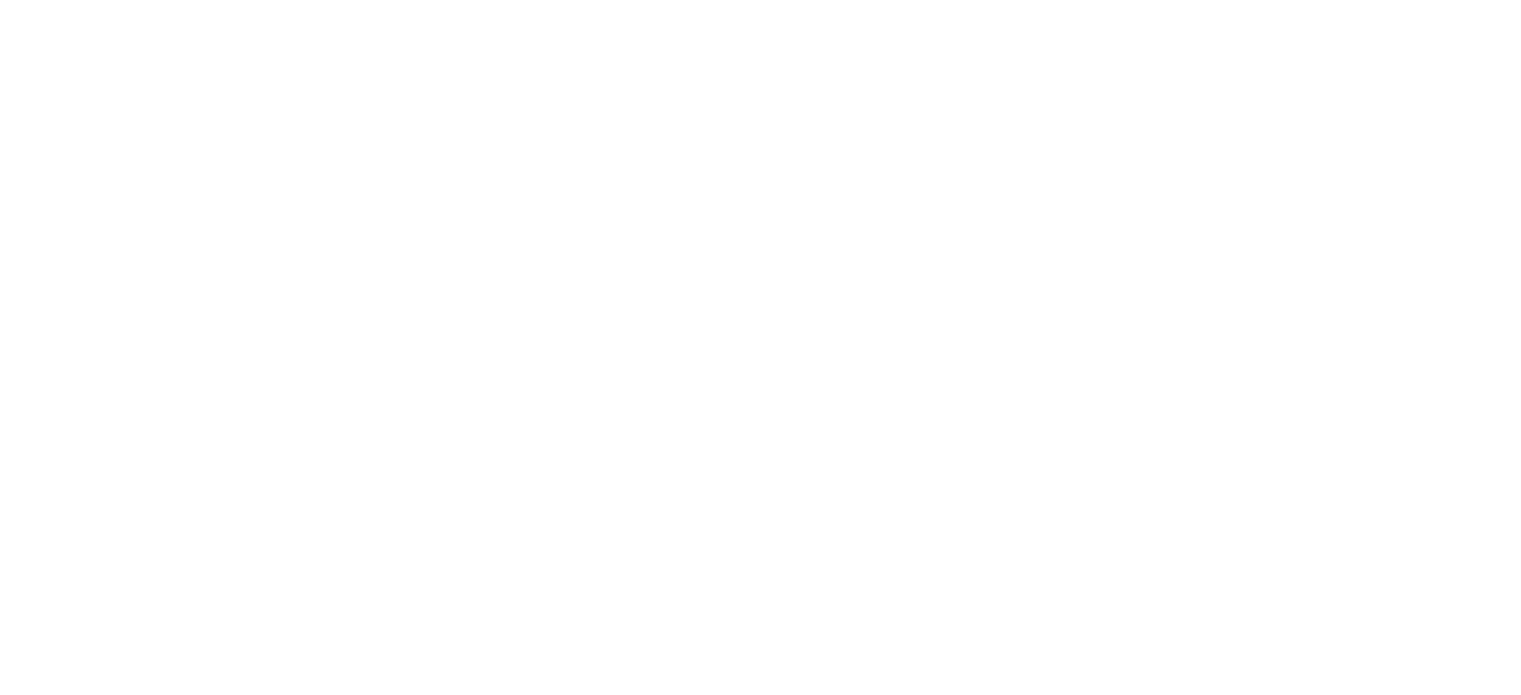 scroll, scrollTop: 0, scrollLeft: 0, axis: both 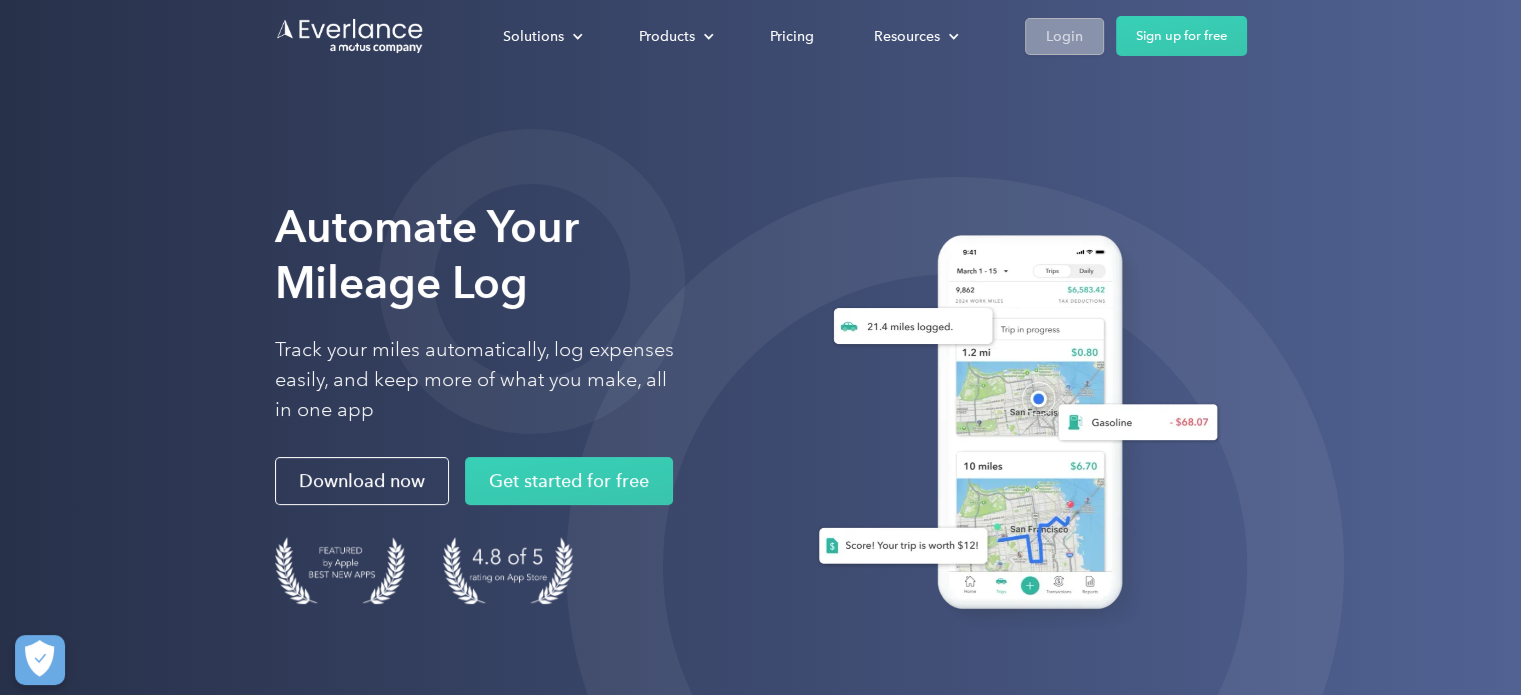 click on "Login" at bounding box center (1064, 36) 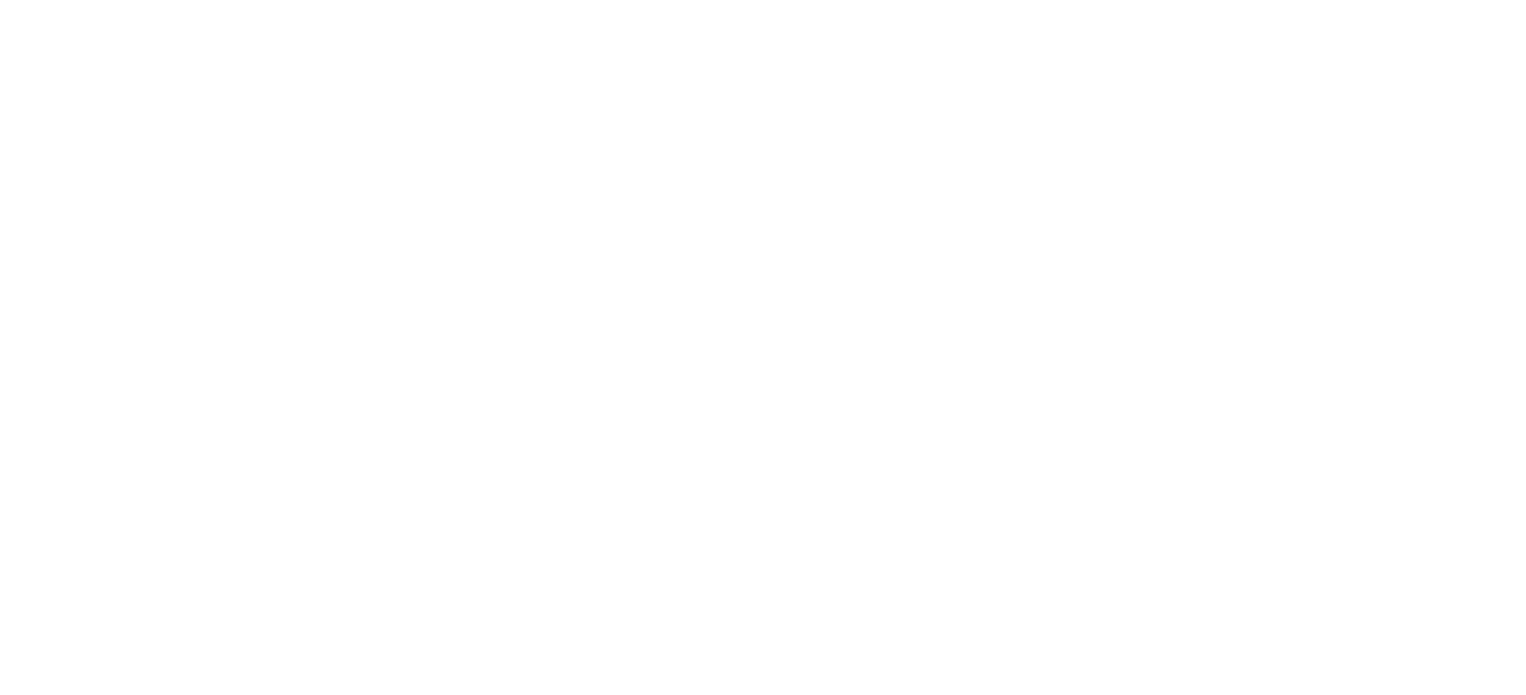 scroll, scrollTop: 0, scrollLeft: 0, axis: both 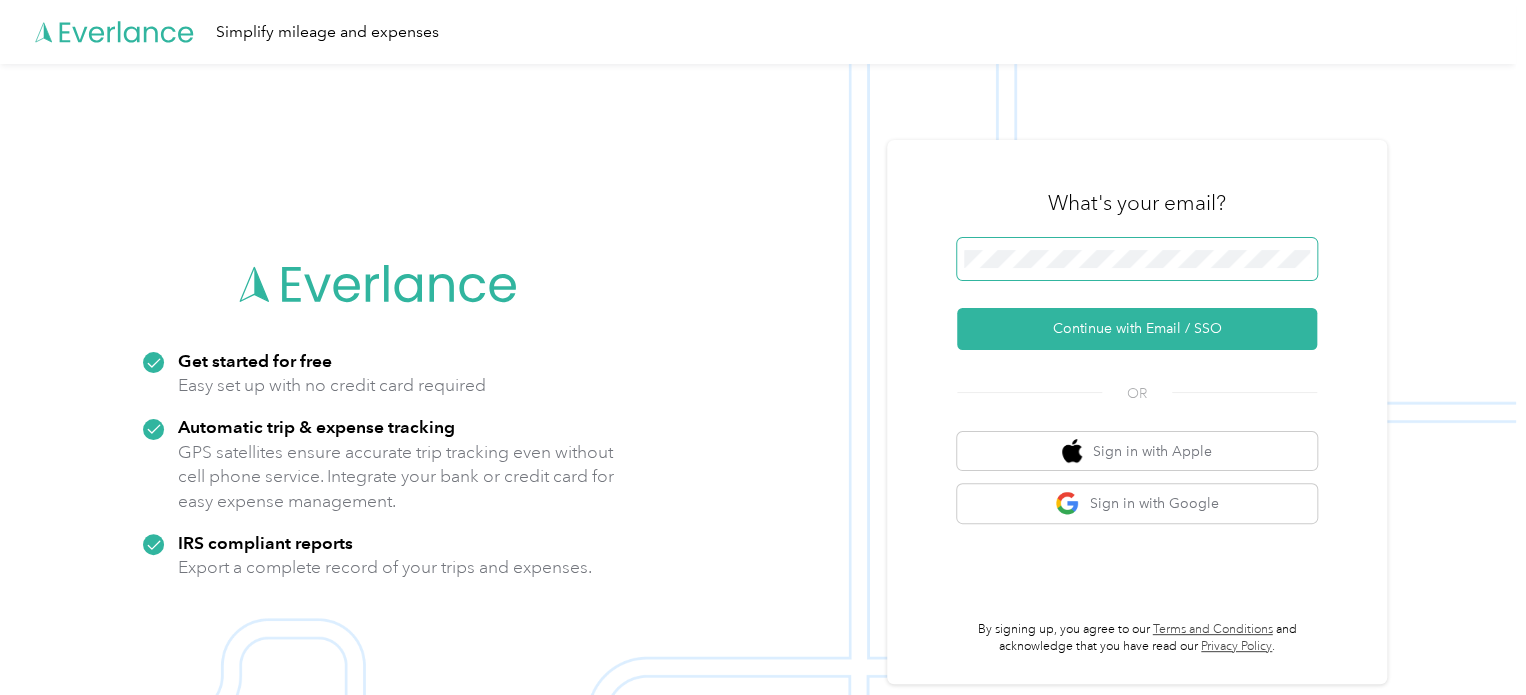 click at bounding box center [1137, 259] 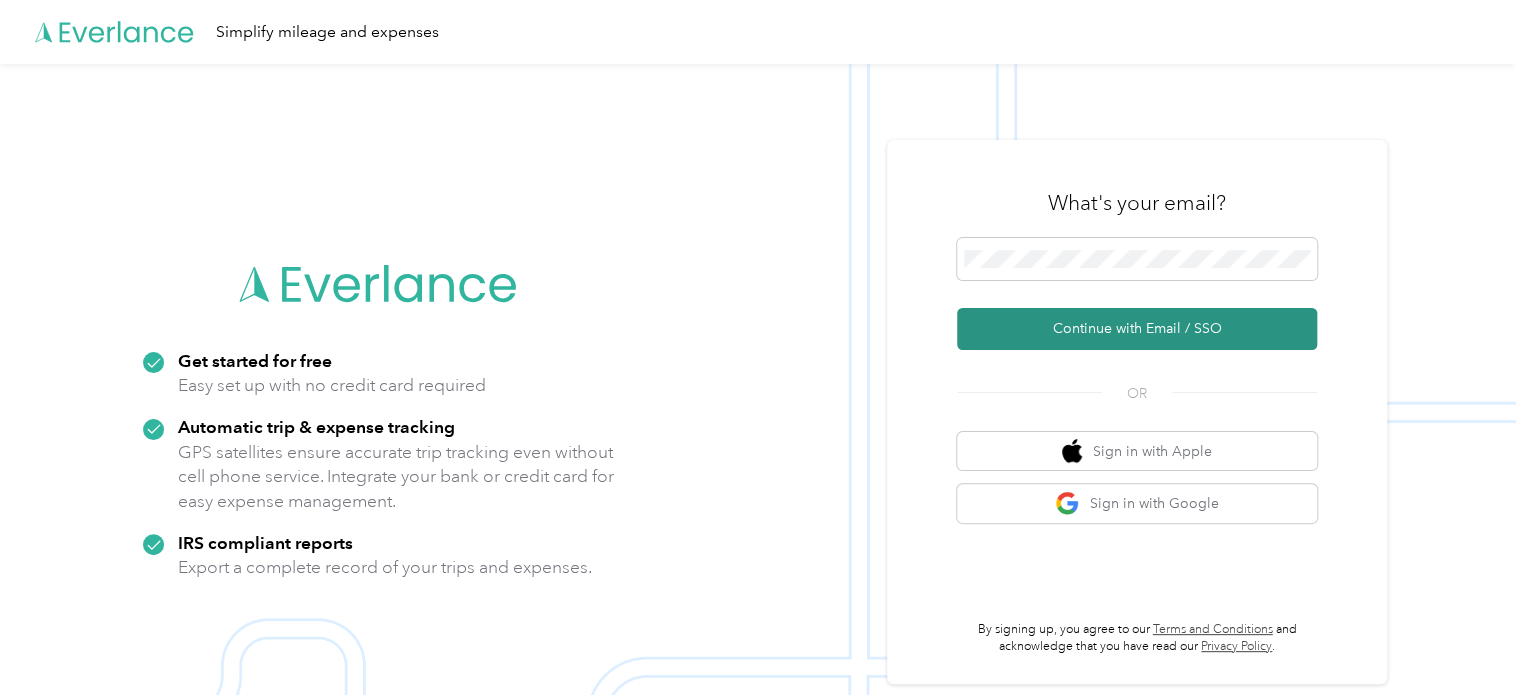 click on "Continue with Email / SSO" at bounding box center (1137, 329) 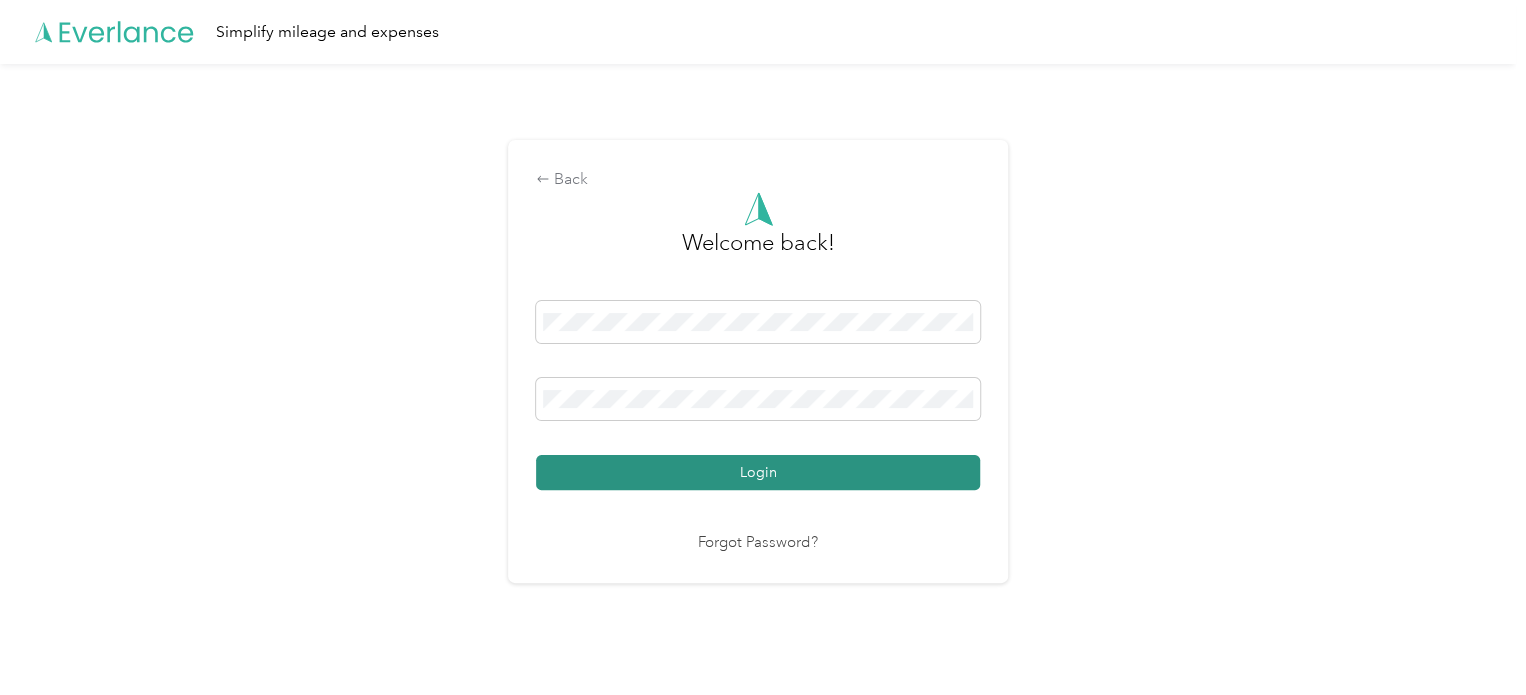 click on "Login" at bounding box center (758, 472) 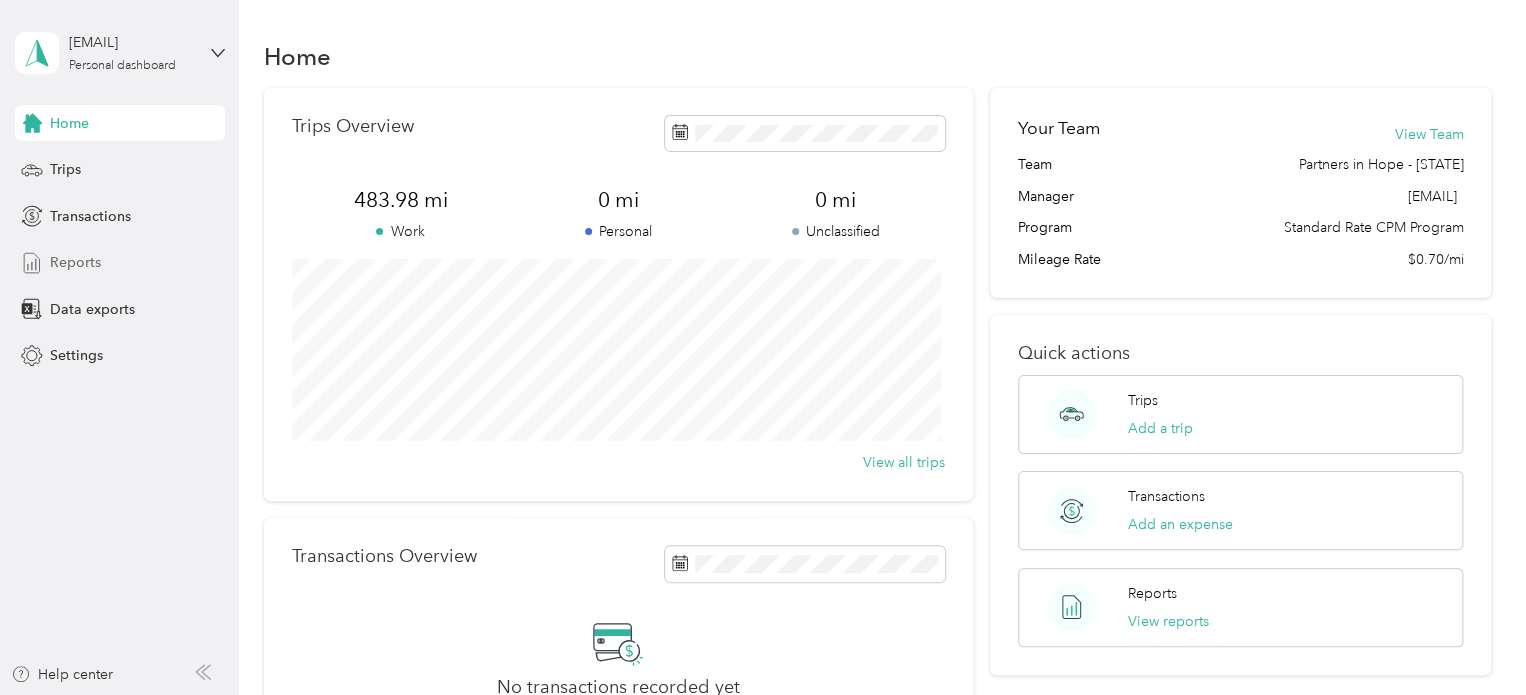 click on "Reports" at bounding box center [75, 262] 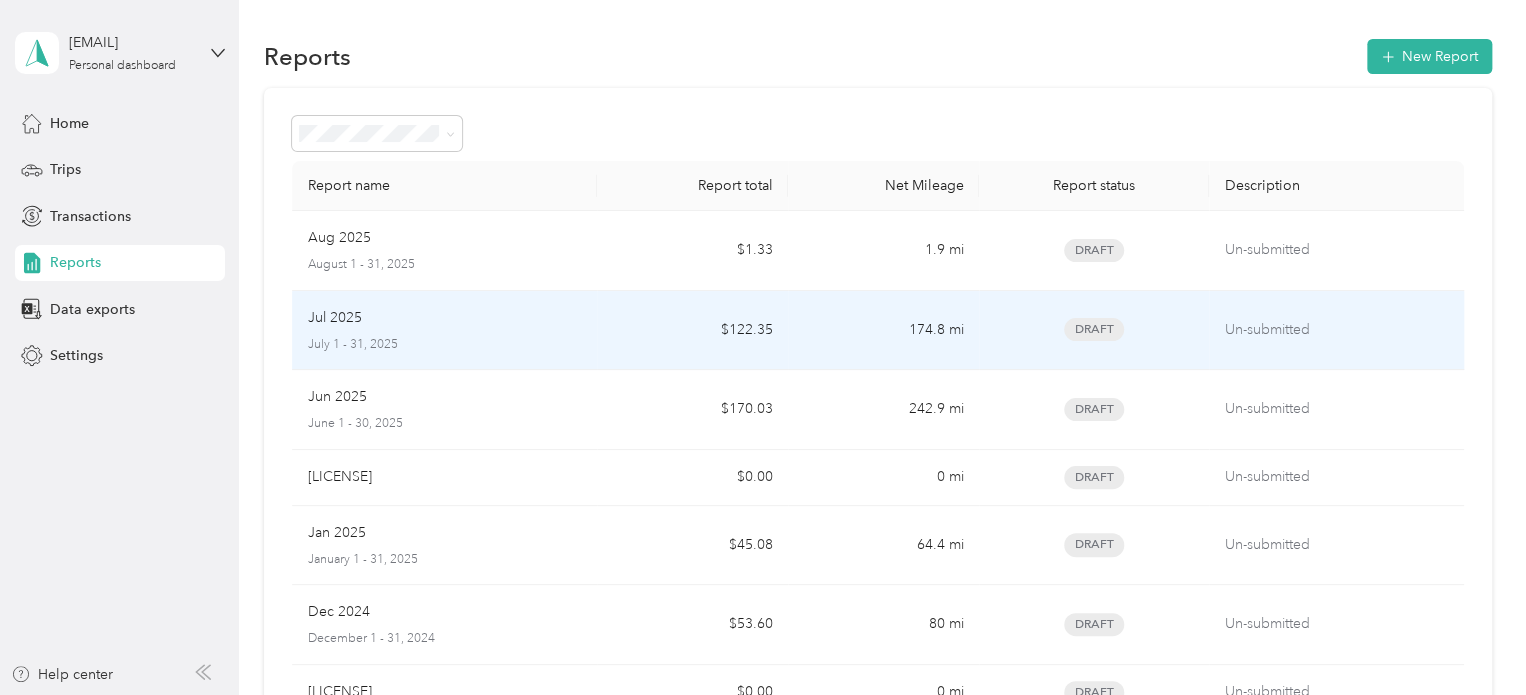 click on "July 1 - 31, 2025" at bounding box center [445, 345] 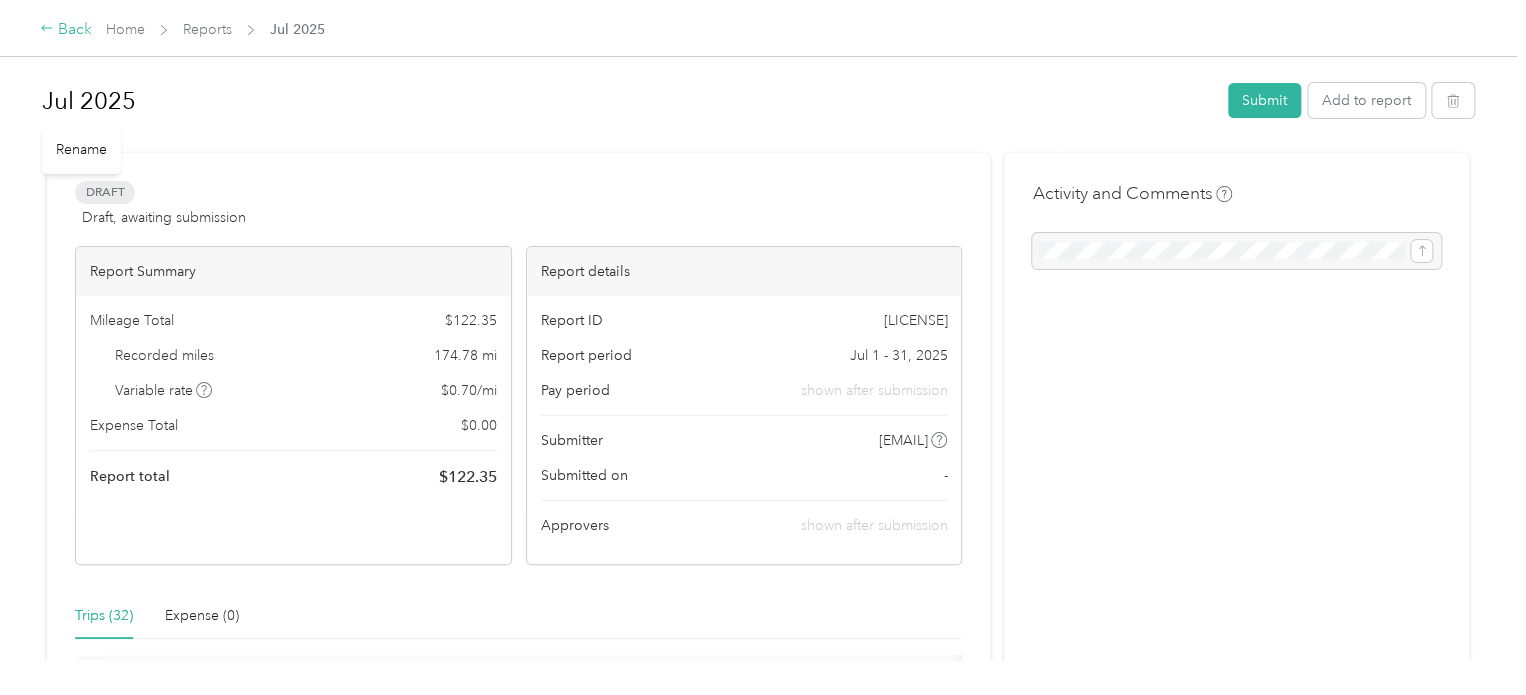 click on "Back" at bounding box center (66, 30) 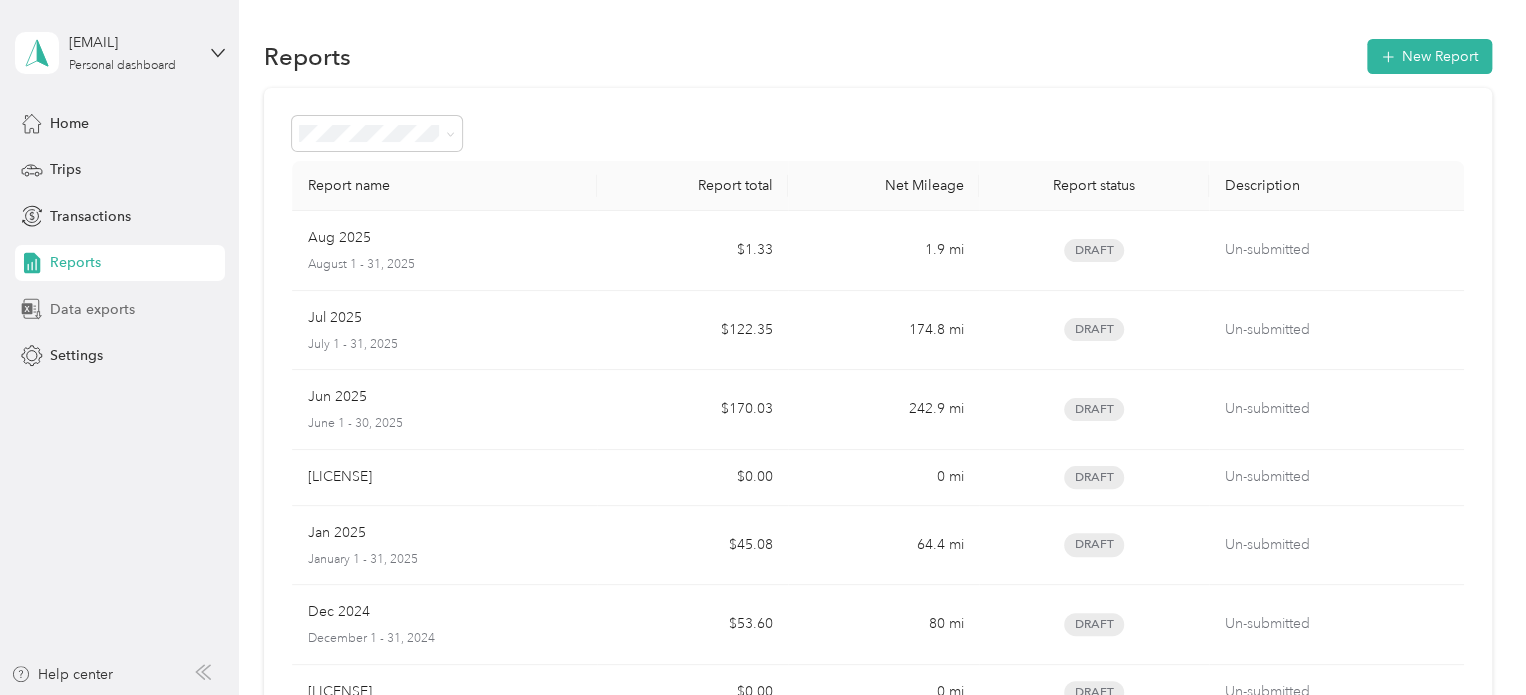click on "Data exports" at bounding box center [92, 309] 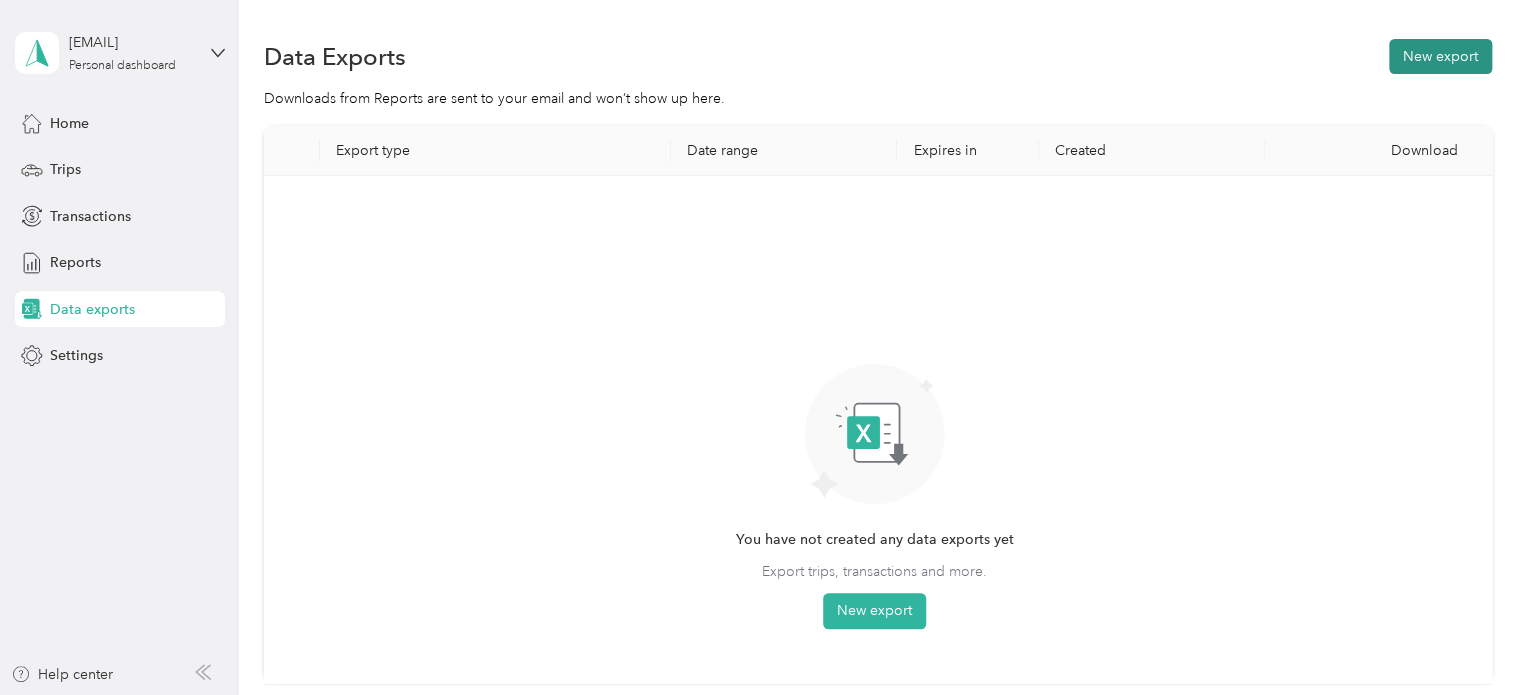 click on "New export" at bounding box center (1440, 56) 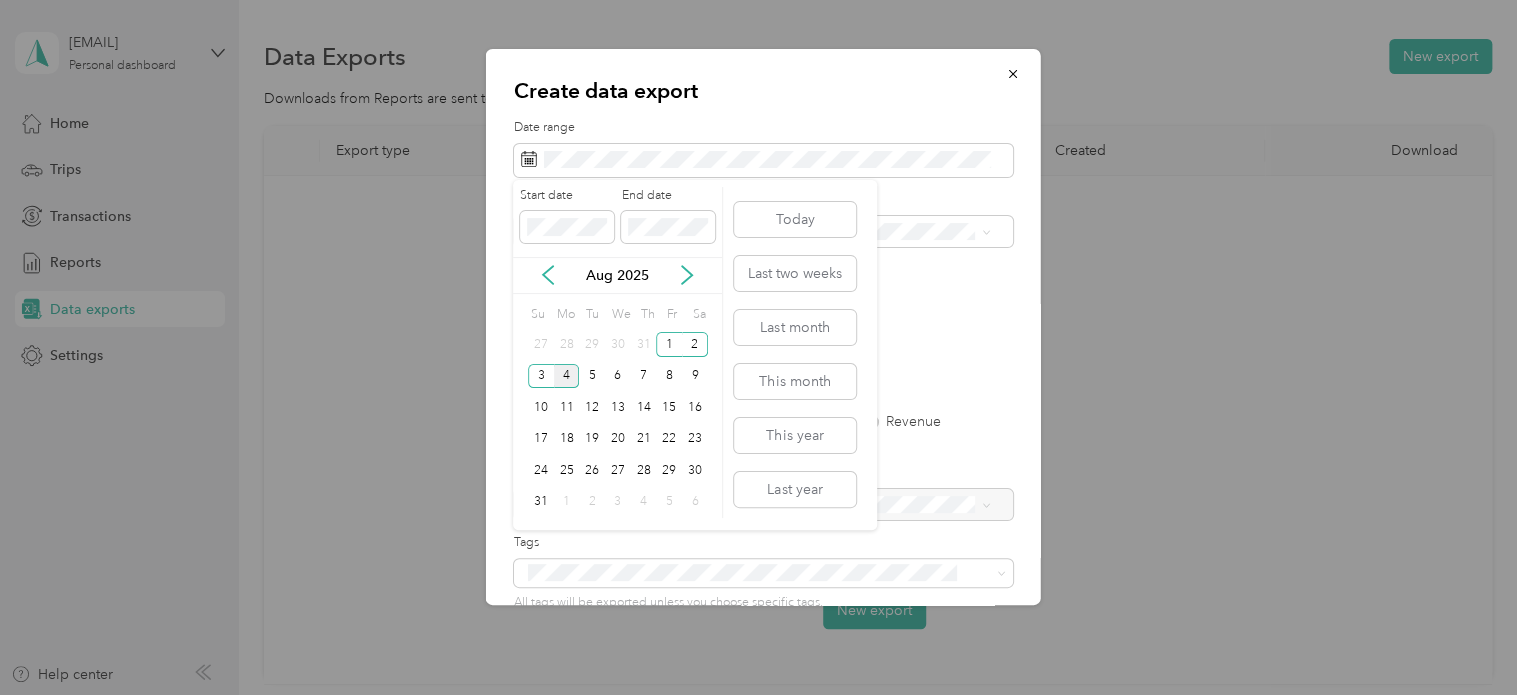 click on "Aug 2025" at bounding box center [617, 275] 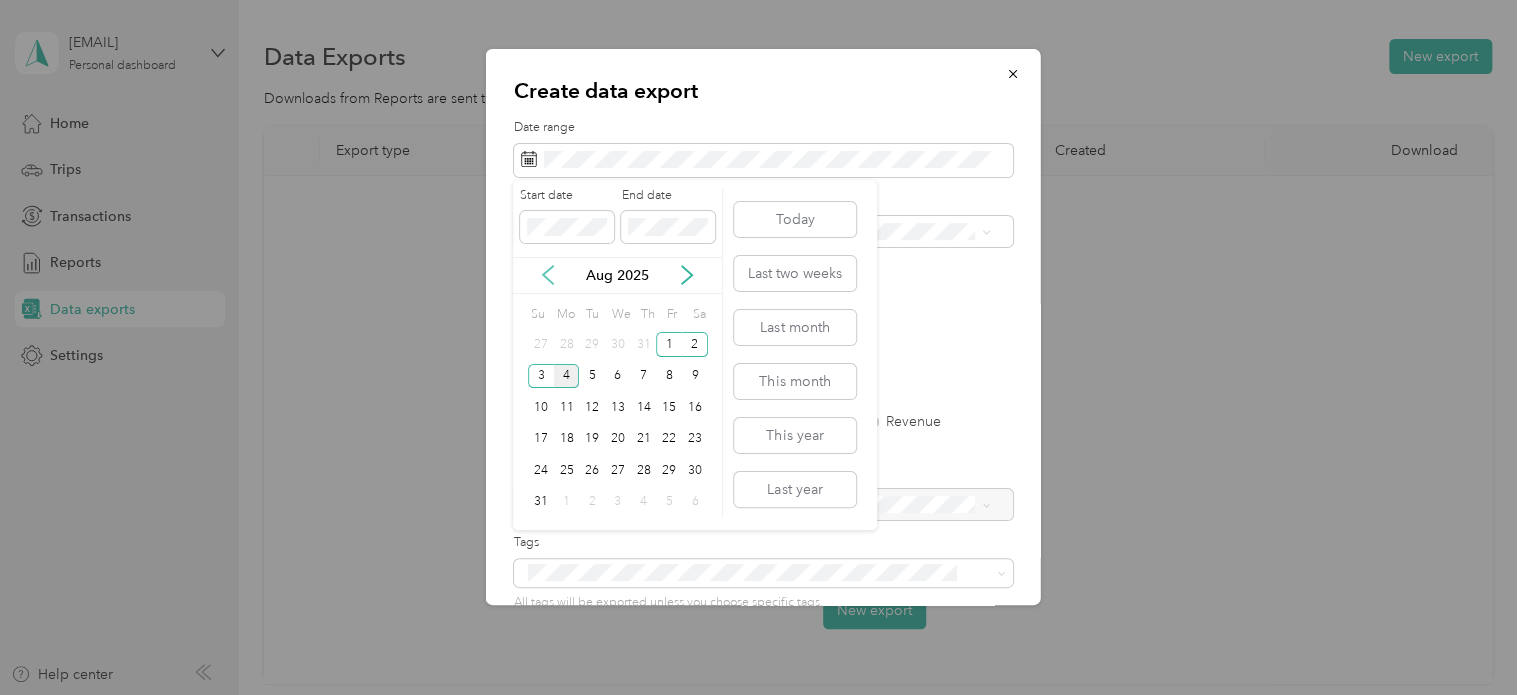 click 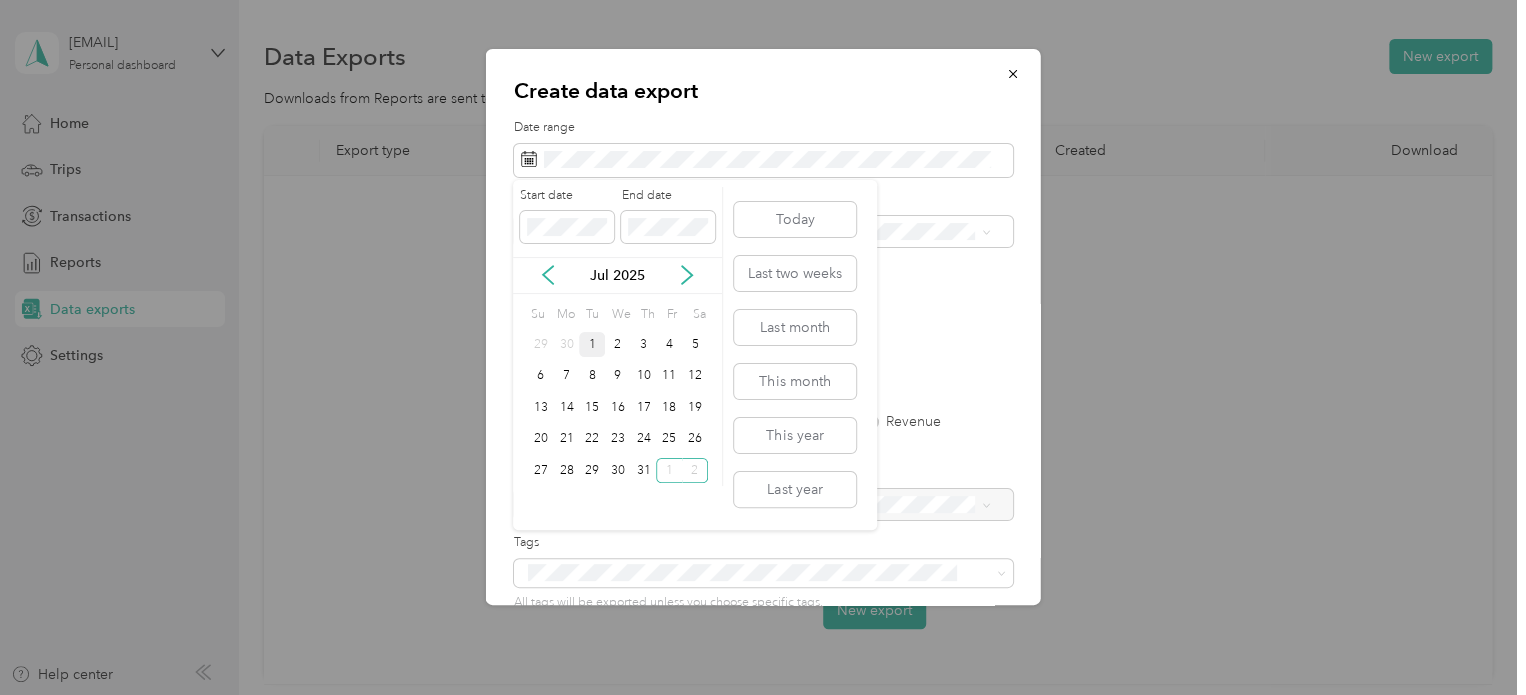 click on "1" at bounding box center [592, 344] 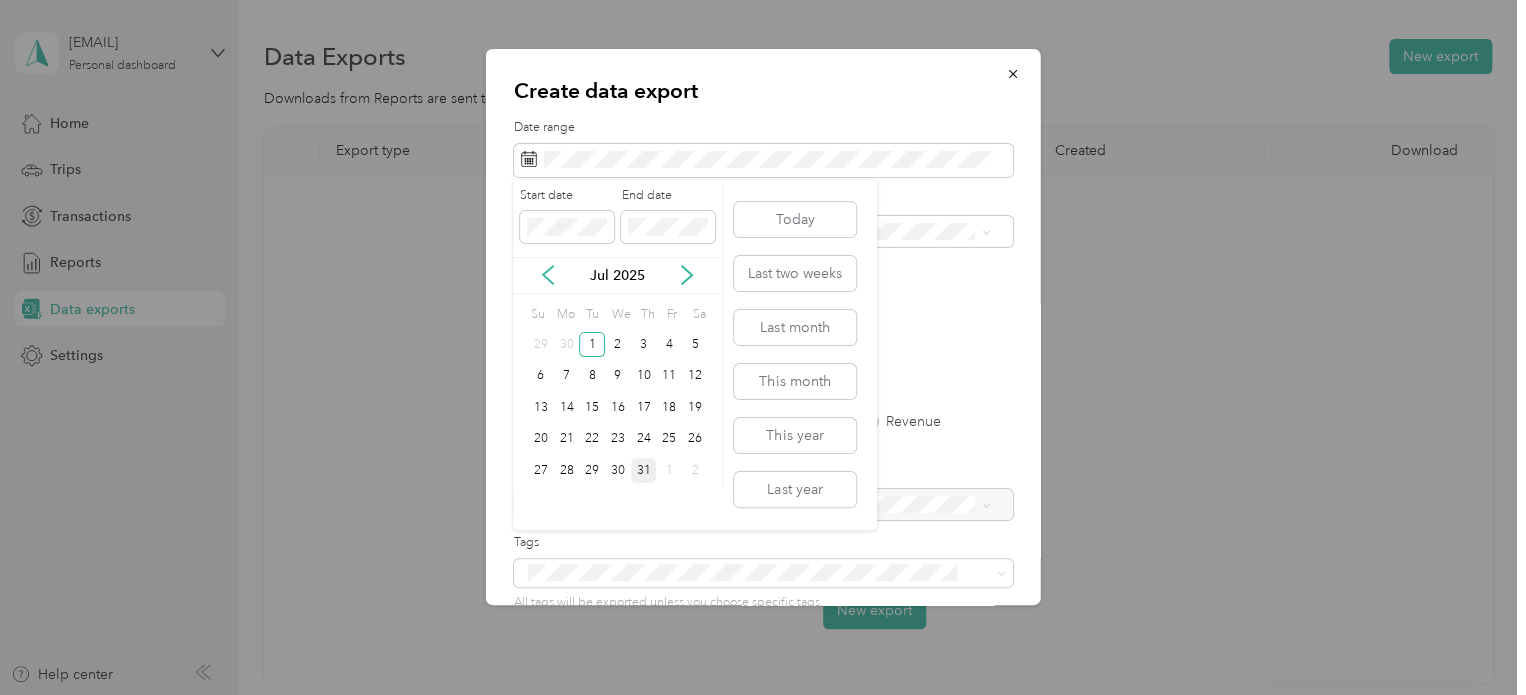 click on "31" at bounding box center (644, 470) 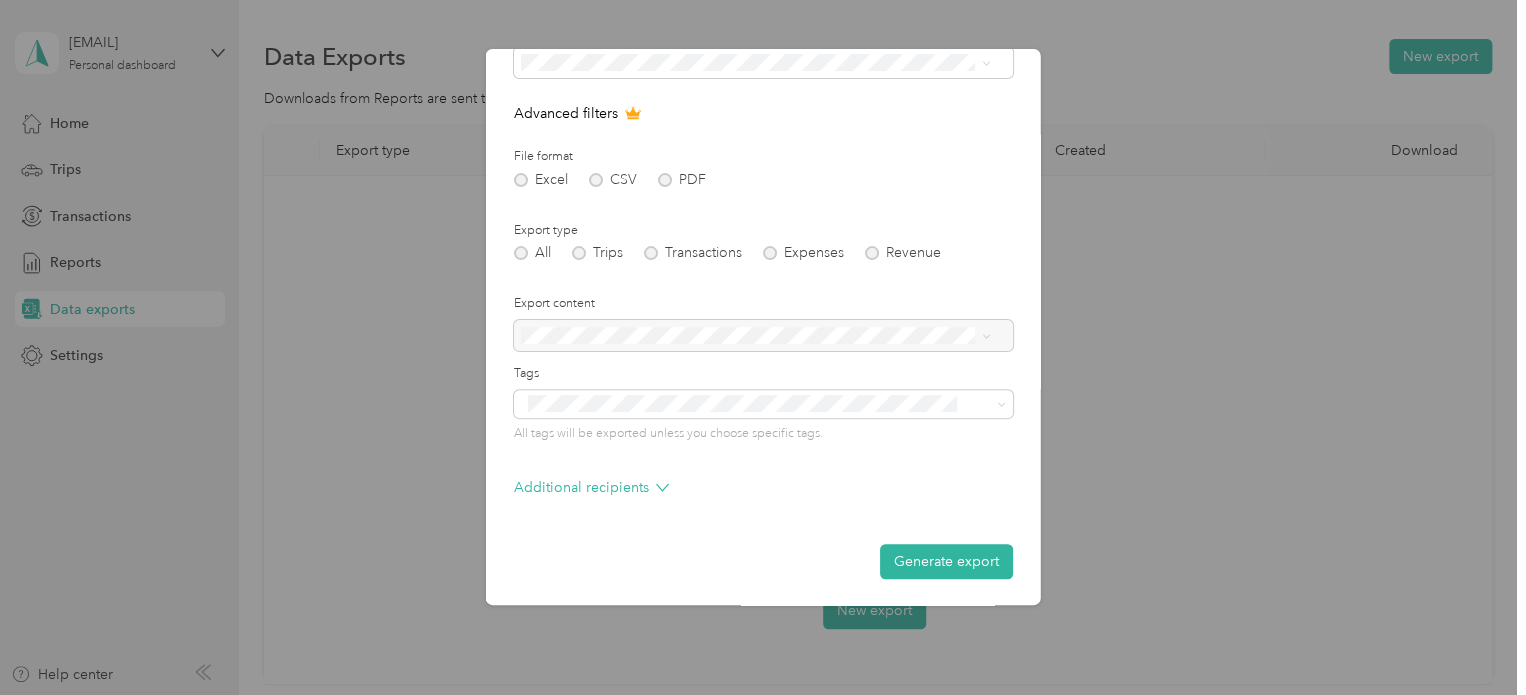 scroll, scrollTop: 171, scrollLeft: 0, axis: vertical 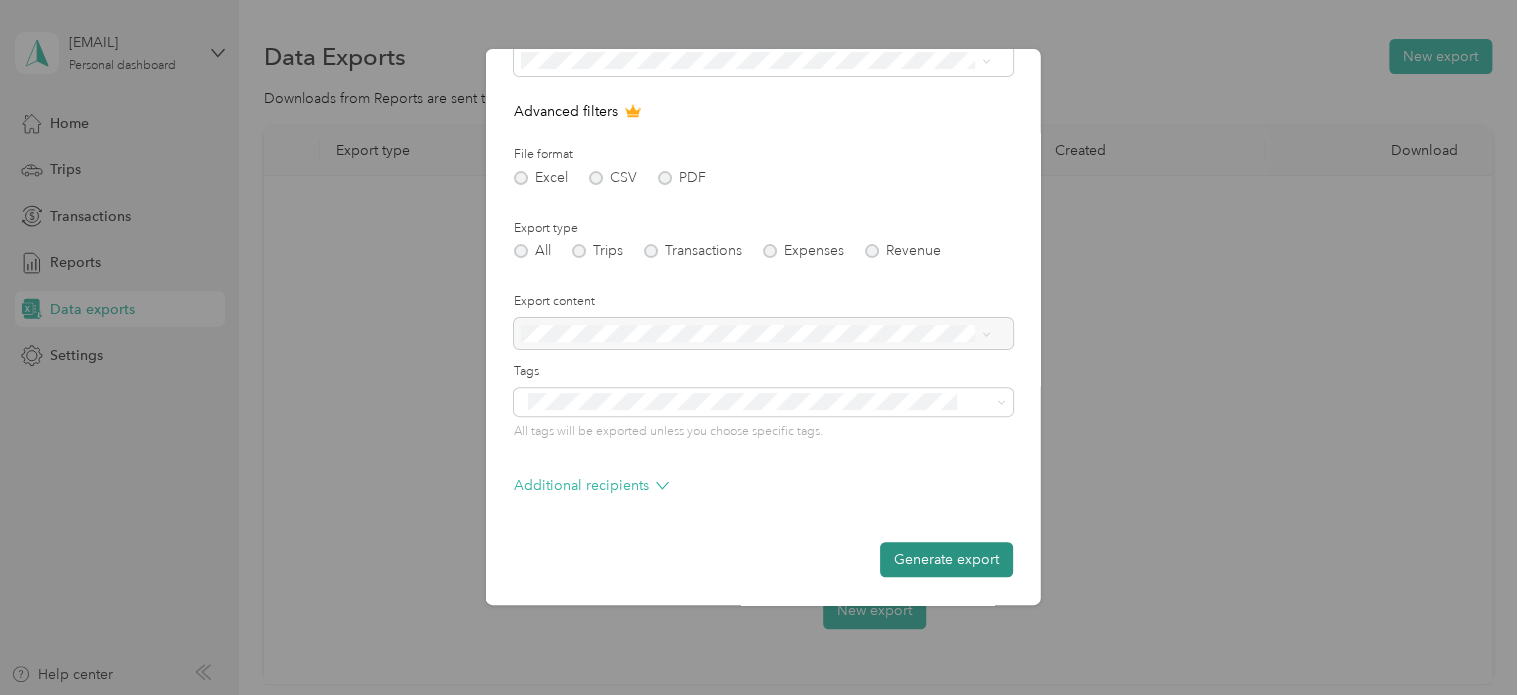 click on "Generate export" at bounding box center [946, 559] 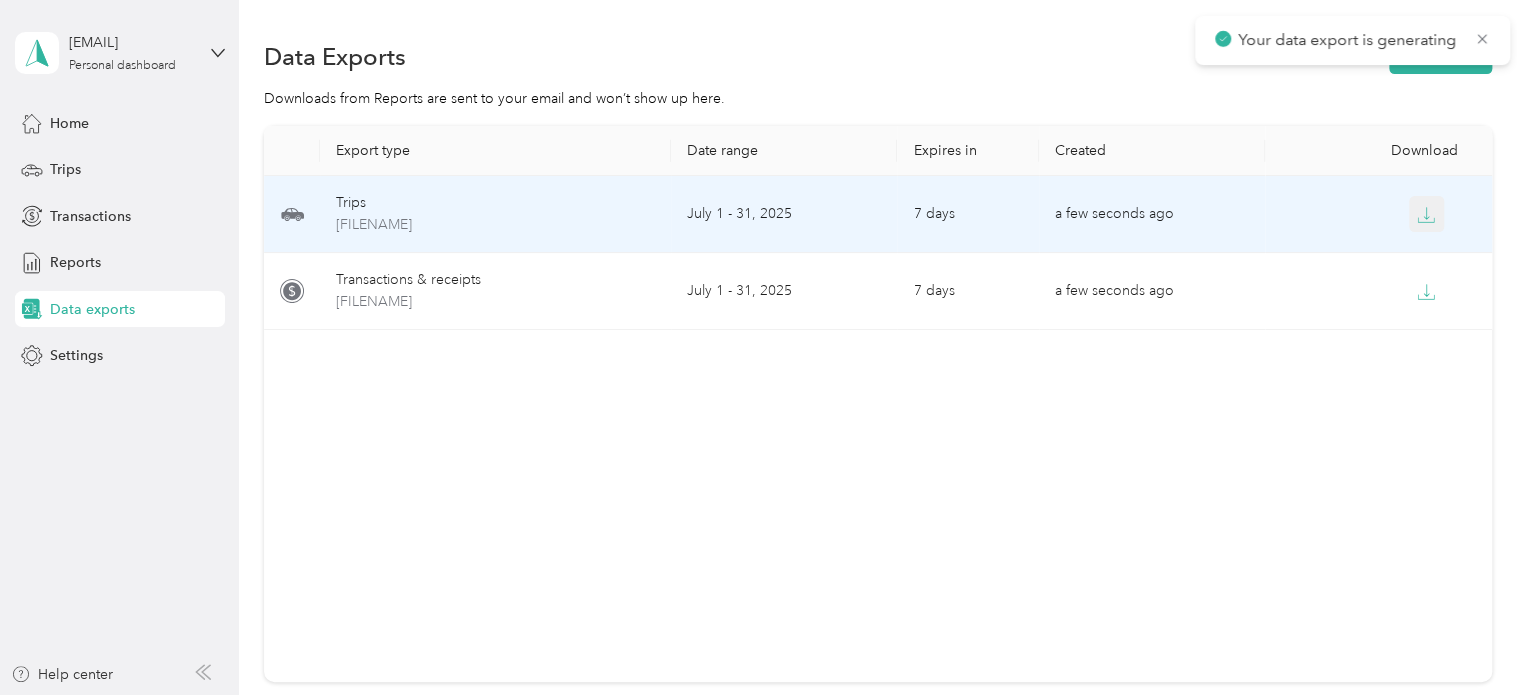 click 